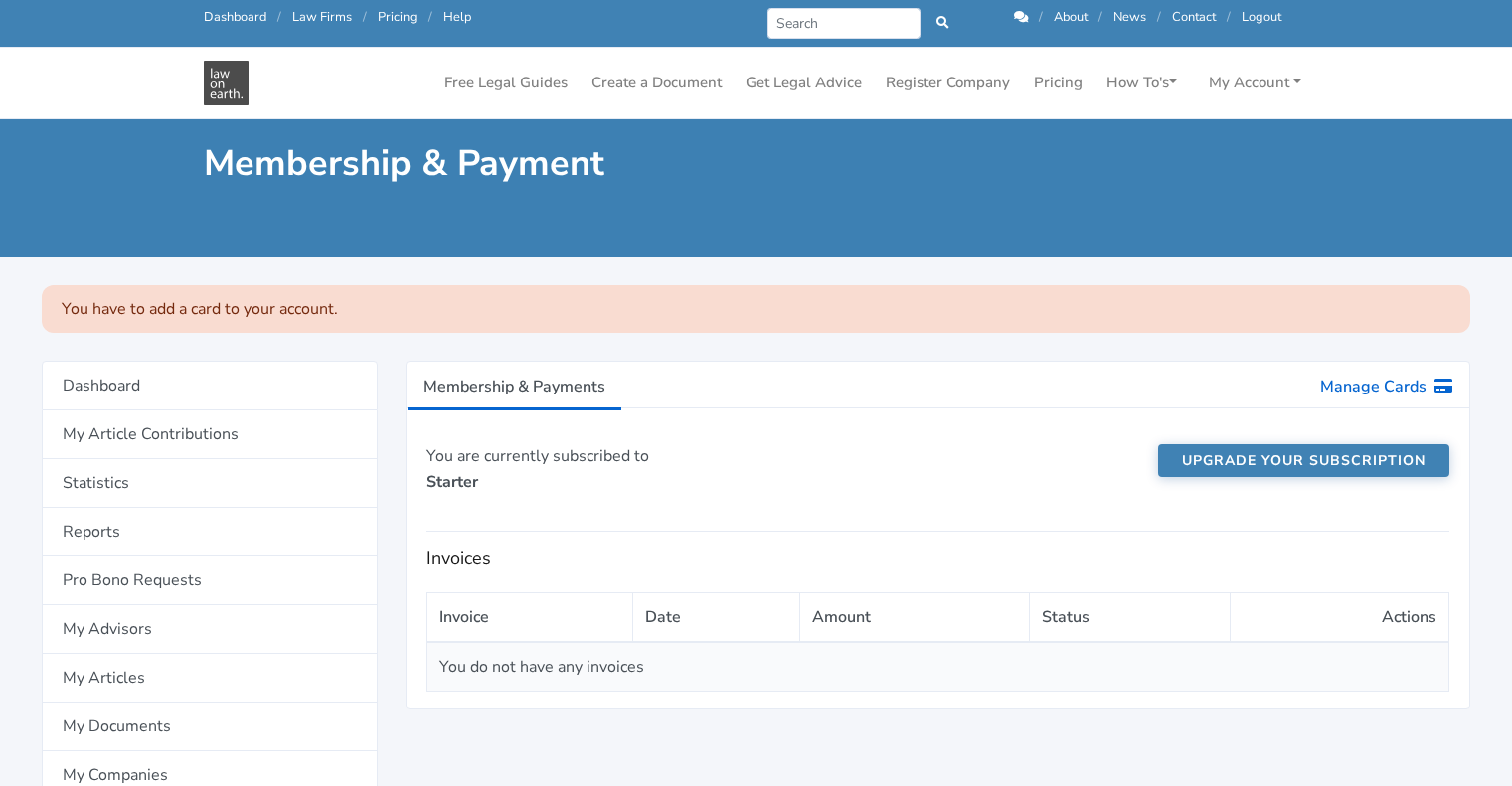 scroll, scrollTop: 246, scrollLeft: 0, axis: vertical 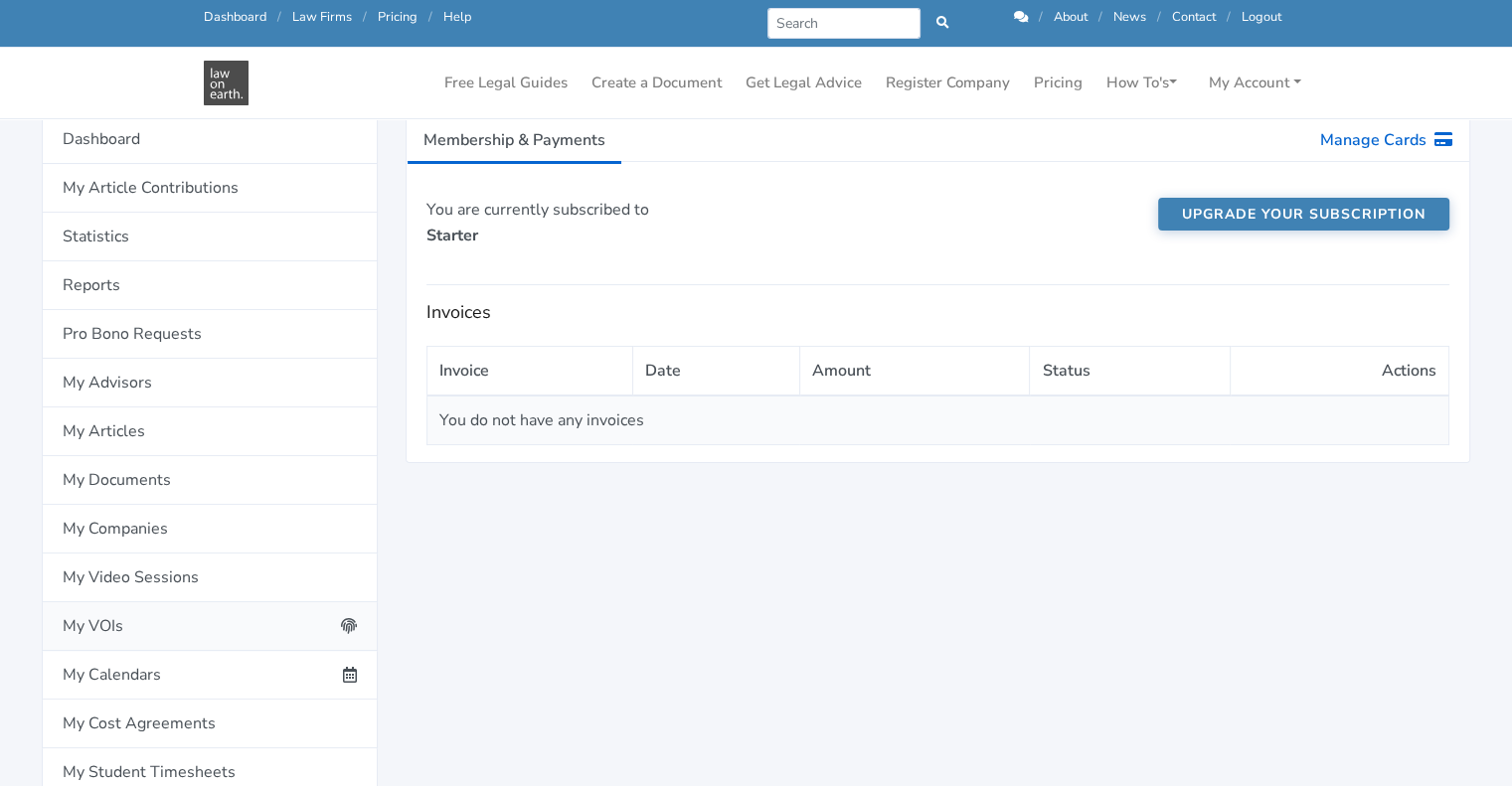 click on "My VOIs" at bounding box center (210, 626) 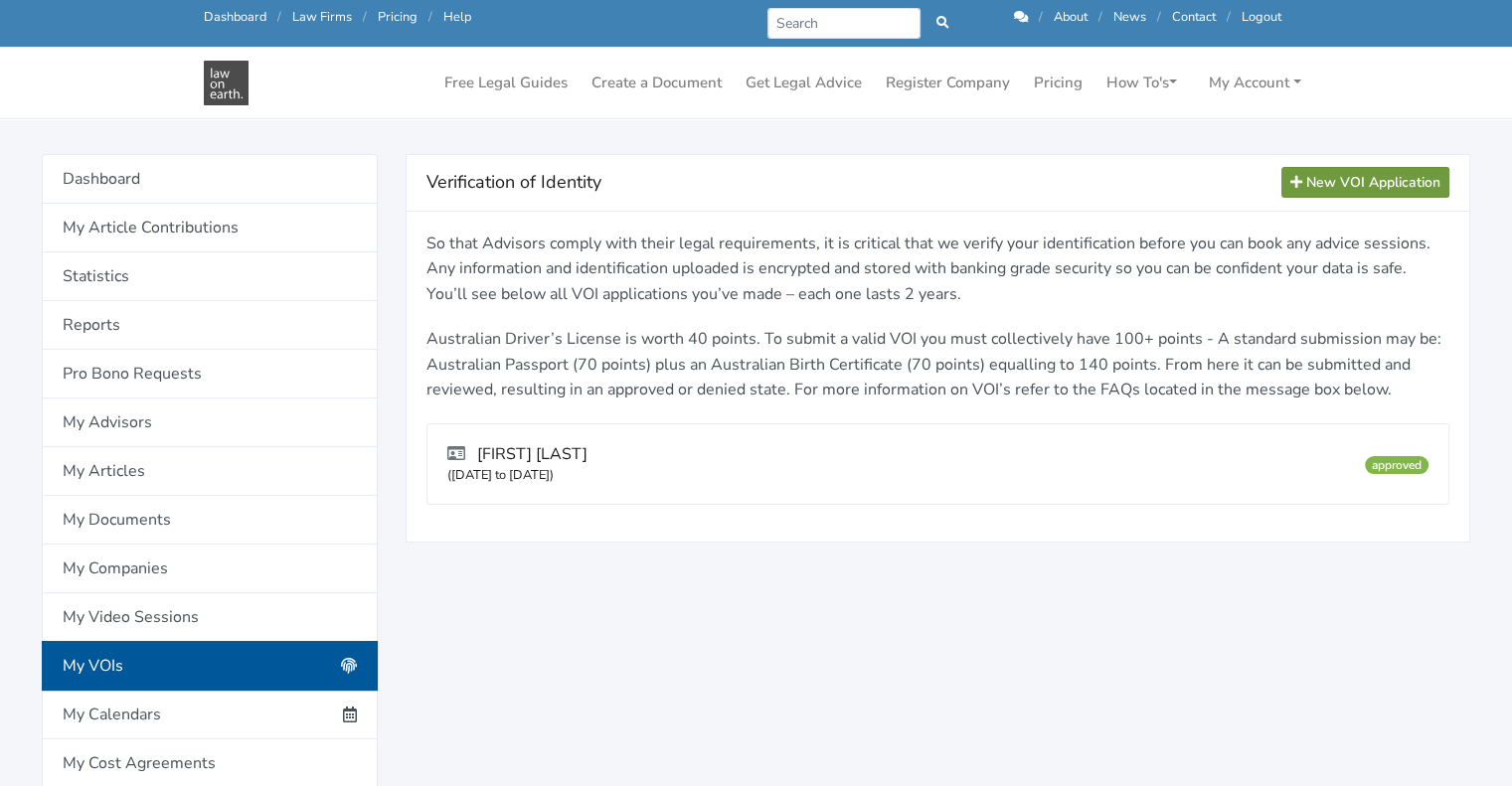 scroll, scrollTop: 175, scrollLeft: 0, axis: vertical 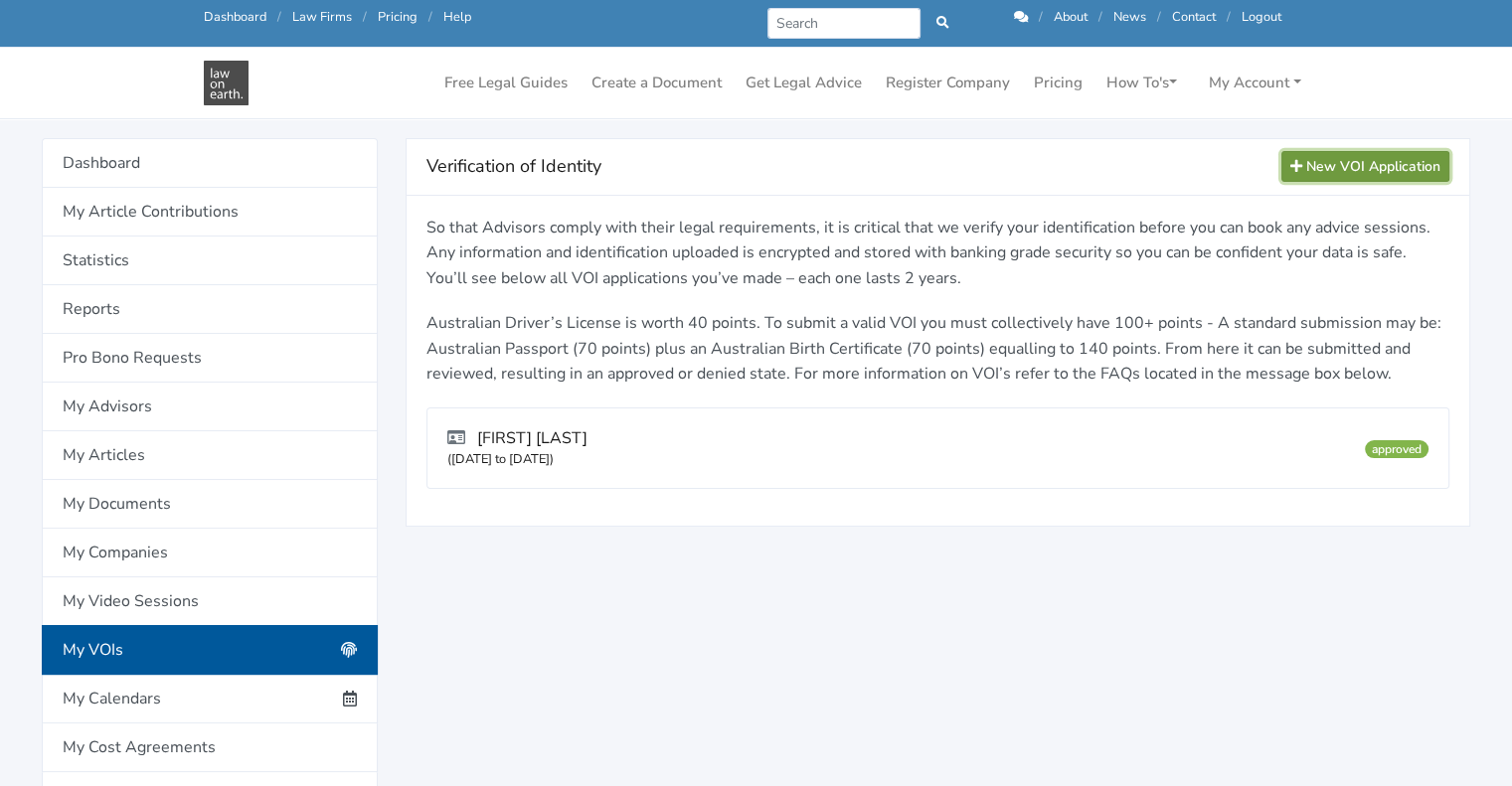 click on "New VOI Application" at bounding box center (1365, 166) 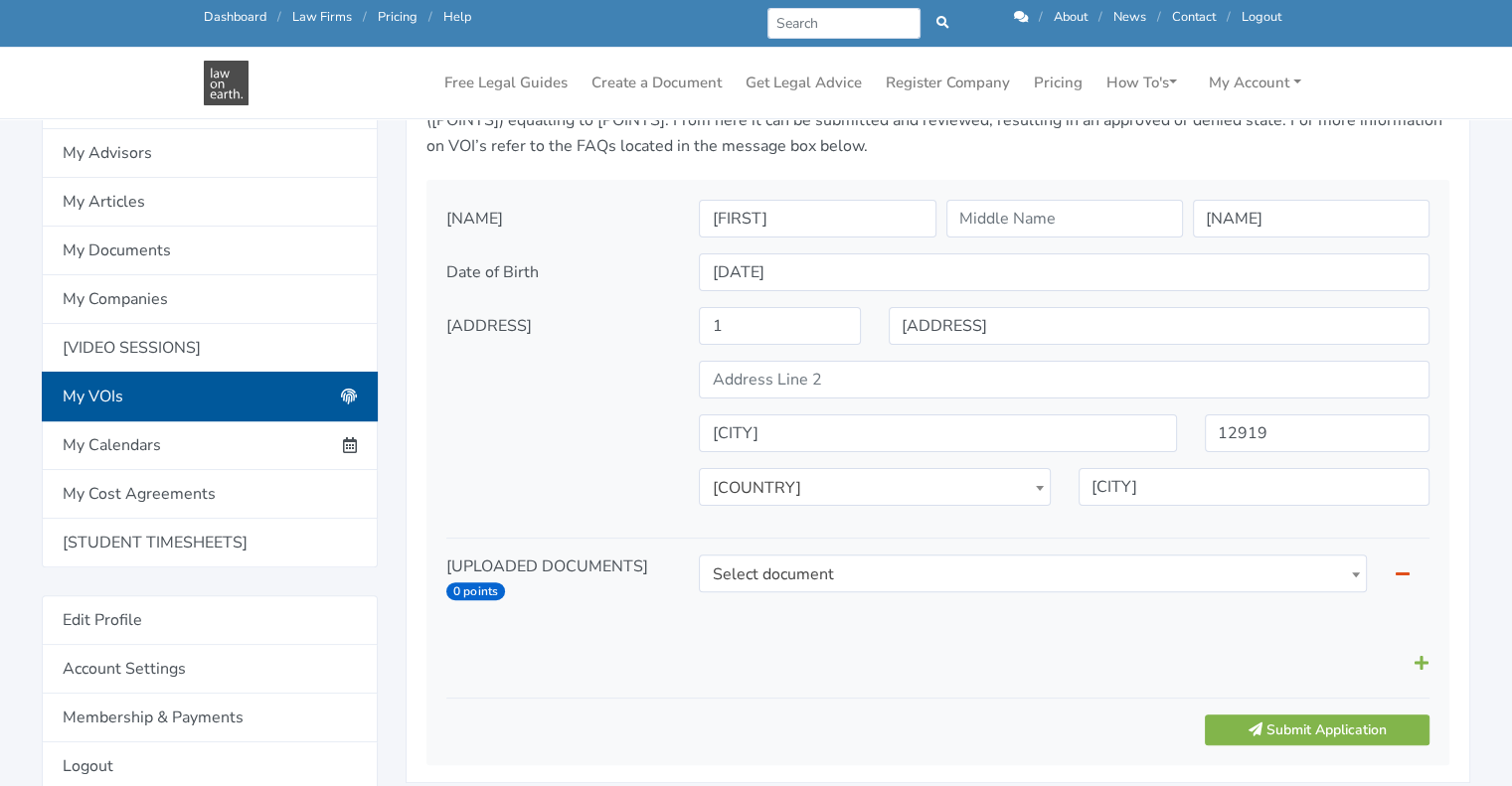 scroll, scrollTop: 437, scrollLeft: 0, axis: vertical 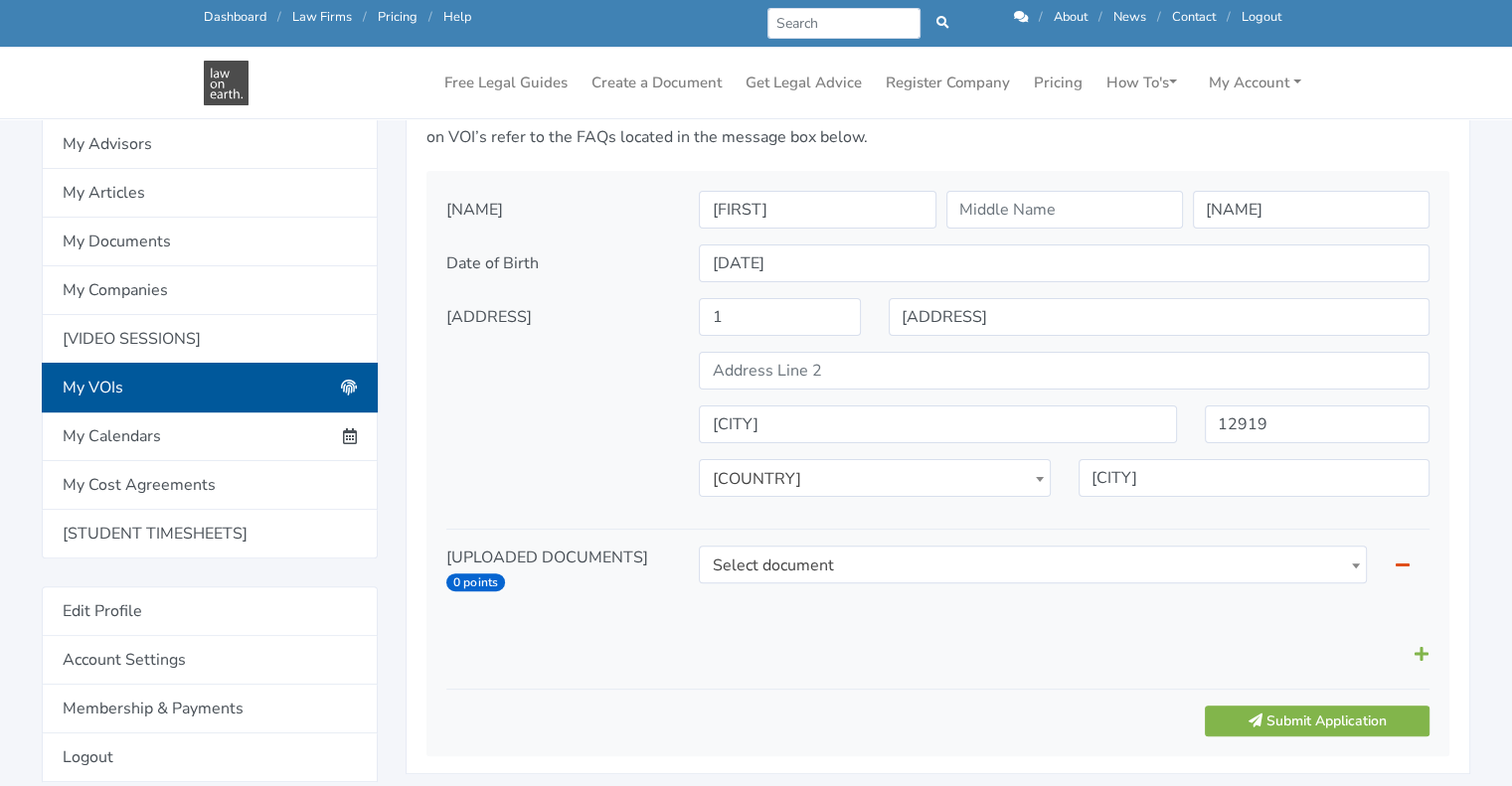 click on "[ACTION]" at bounding box center (1032, 565) 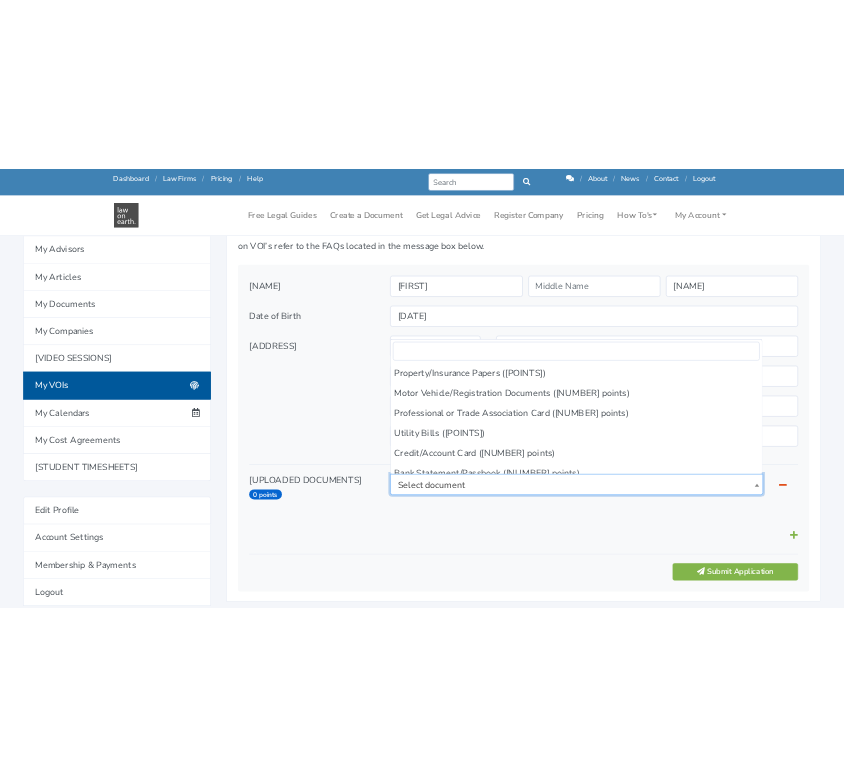 scroll, scrollTop: 628, scrollLeft: 0, axis: vertical 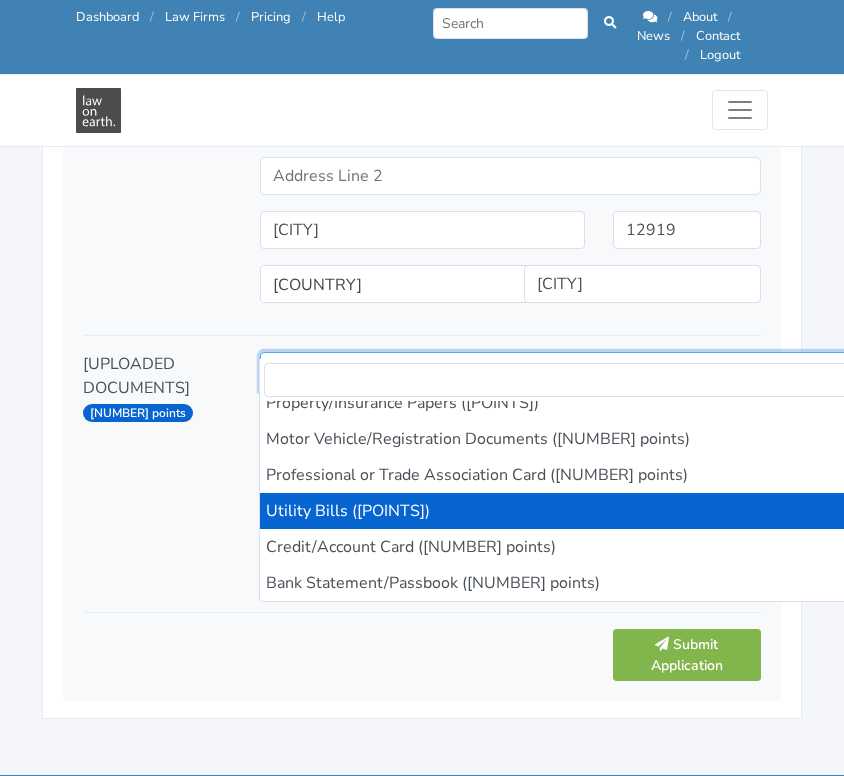 click on "Utility Bills (25  points)" at bounding box center (595, 372) 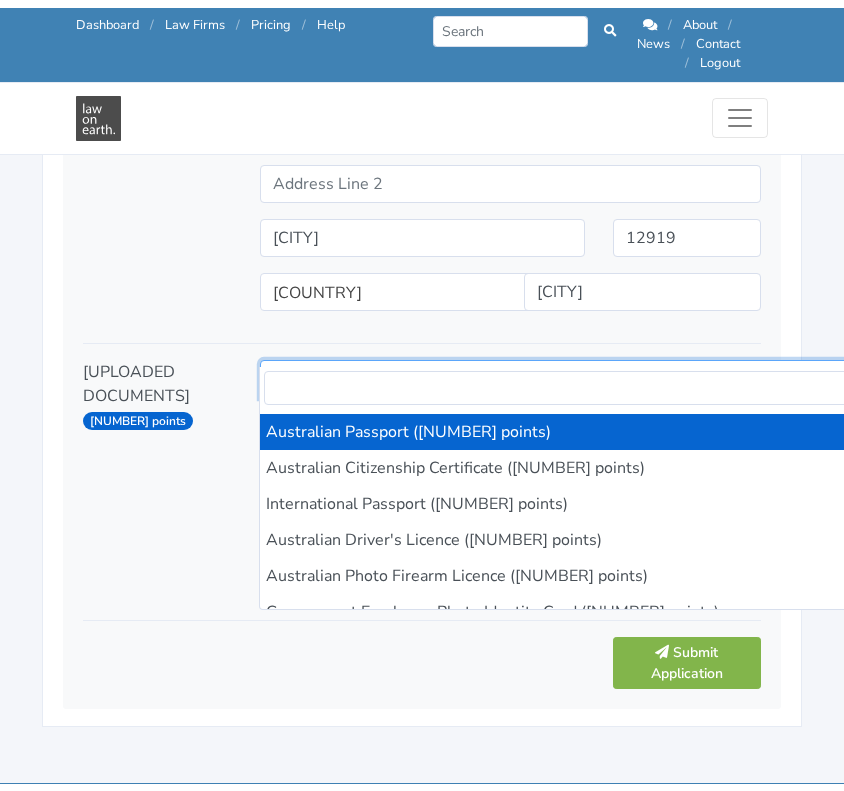 scroll, scrollTop: 0, scrollLeft: 0, axis: both 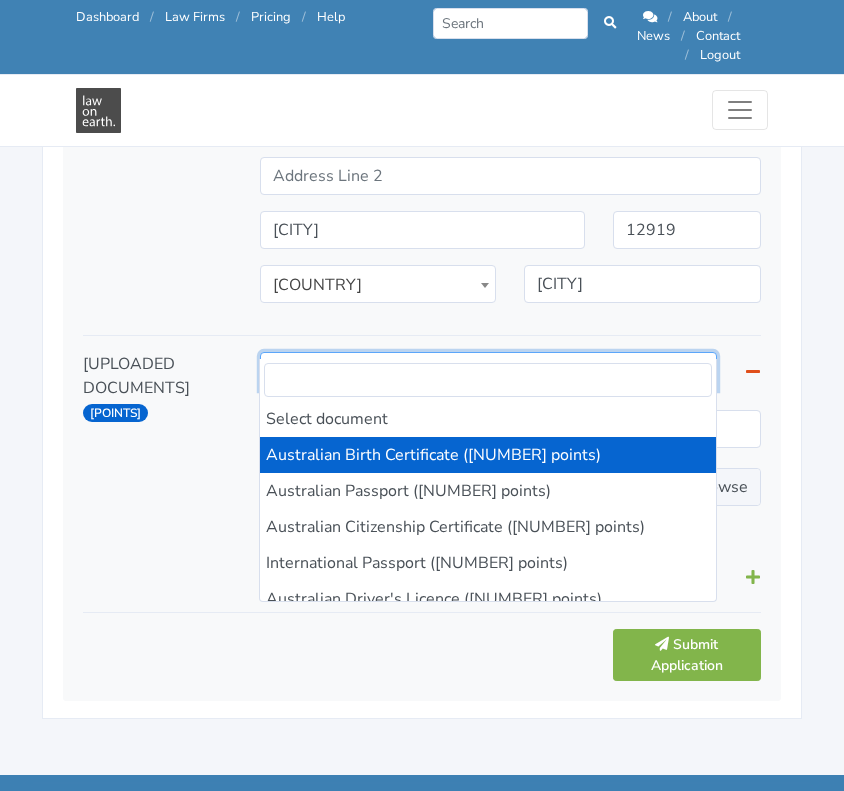 drag, startPoint x: 504, startPoint y: 468, endPoint x: 444, endPoint y: 323, distance: 156.92355 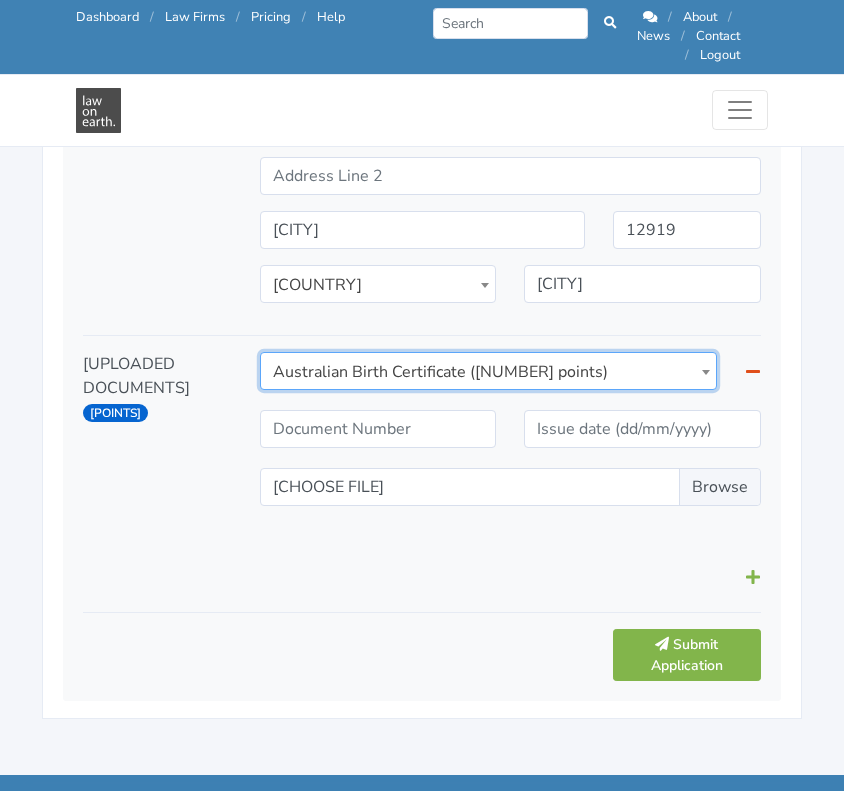 click on "[DOCUMENT_TYPE] ([POINTS] points)" at bounding box center (489, 372) 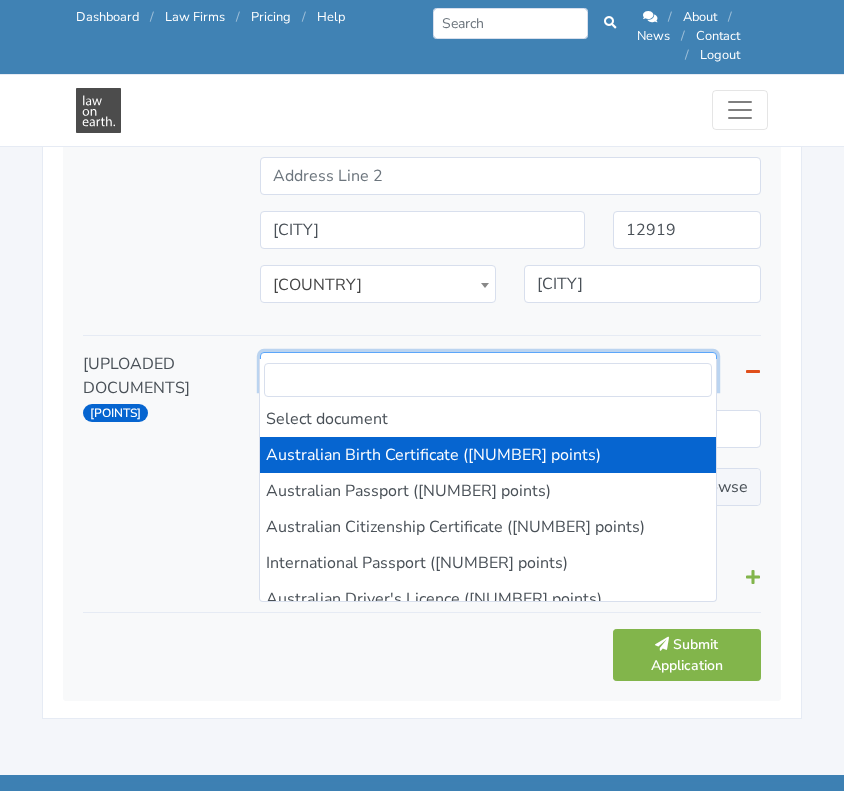 click on "[DOCUMENT_TYPE] ([POINTS] points)" at bounding box center (489, 372) 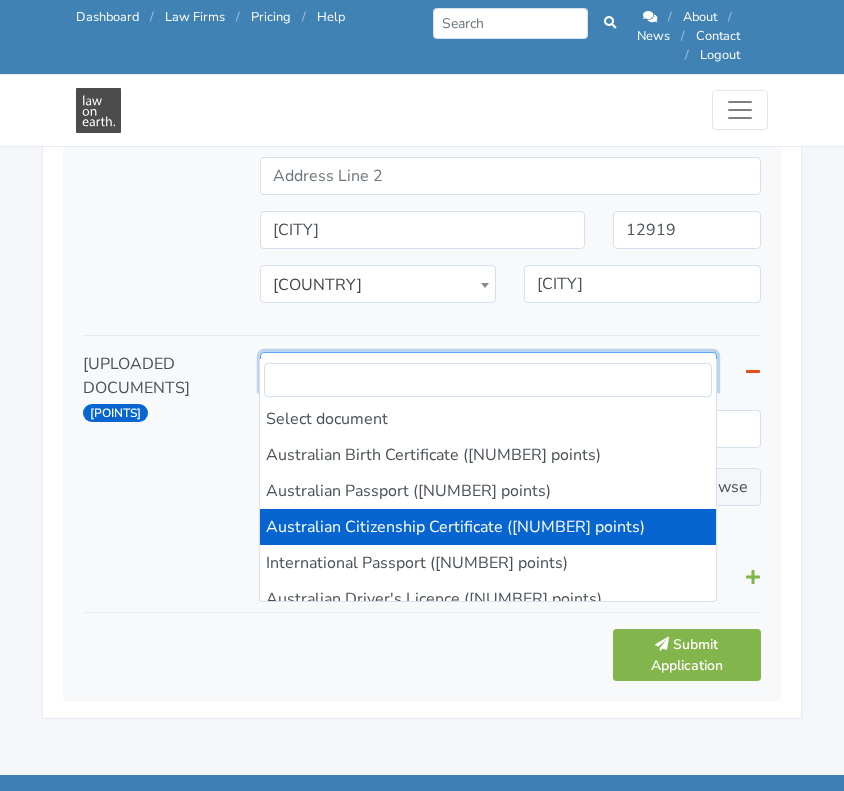 drag, startPoint x: 655, startPoint y: 341, endPoint x: 742, endPoint y: 337, distance: 87.0919 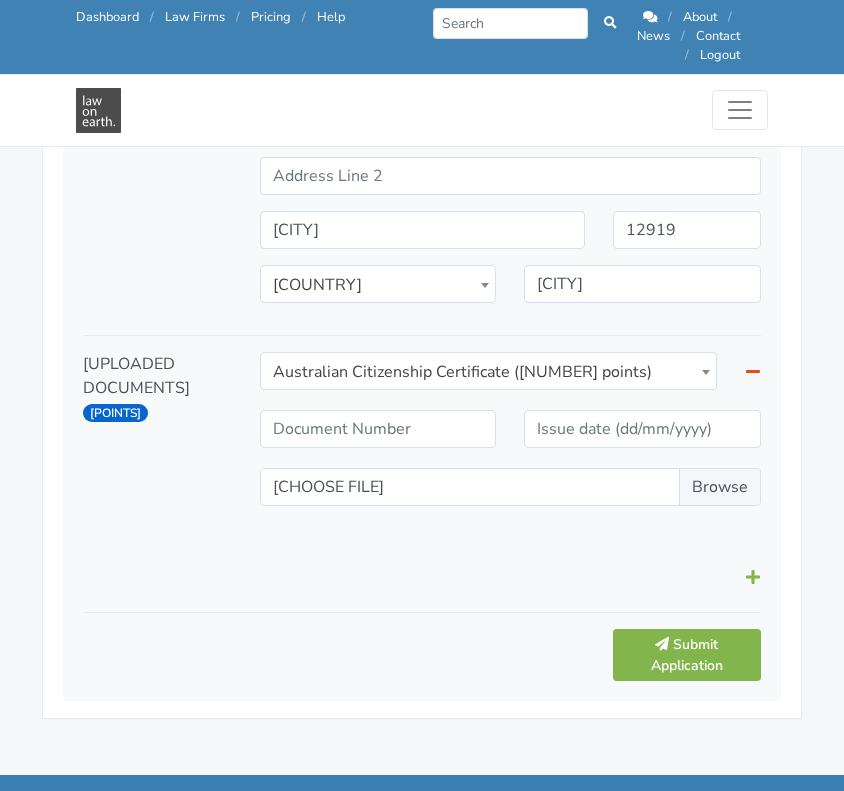 click at bounding box center [753, 371] 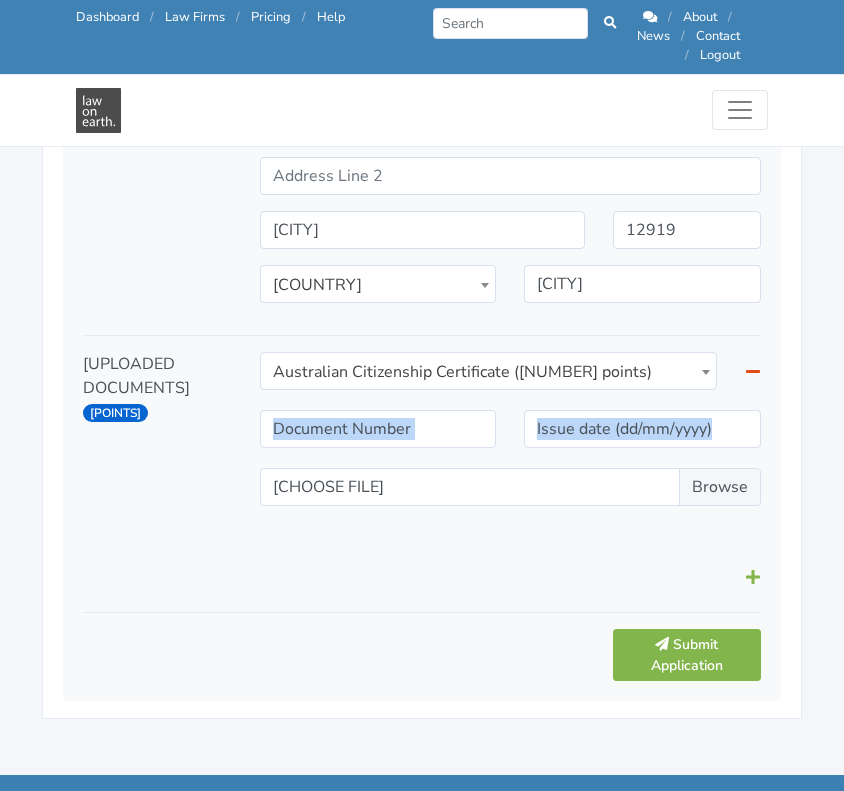 click at bounding box center [753, 371] 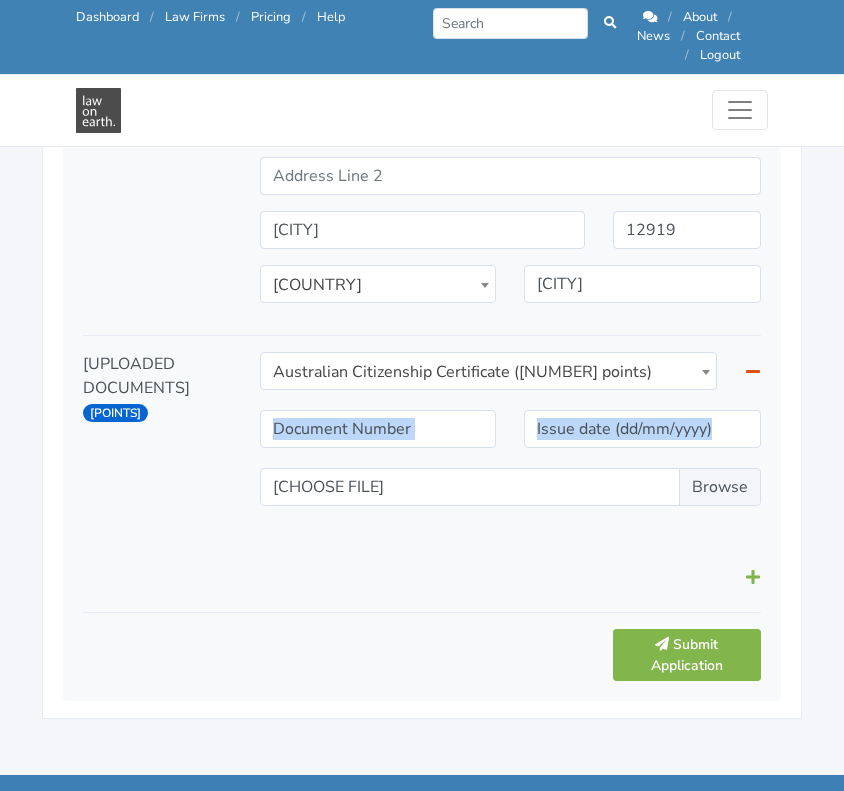click at bounding box center (753, 371) 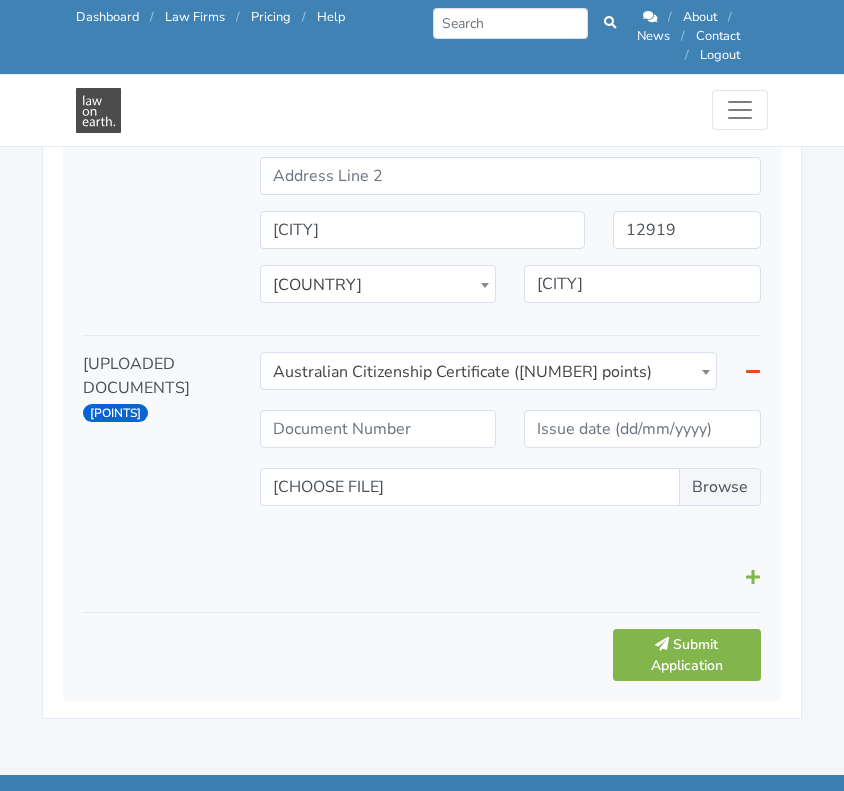 drag, startPoint x: 748, startPoint y: 337, endPoint x: 727, endPoint y: 319, distance: 27.658634 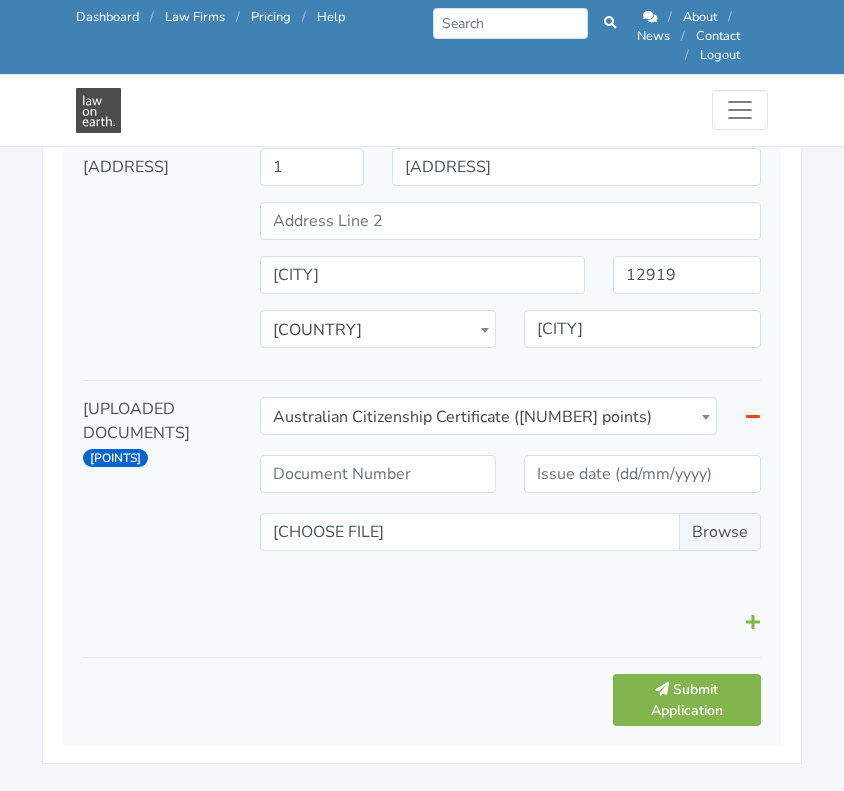 scroll, scrollTop: 1780, scrollLeft: 0, axis: vertical 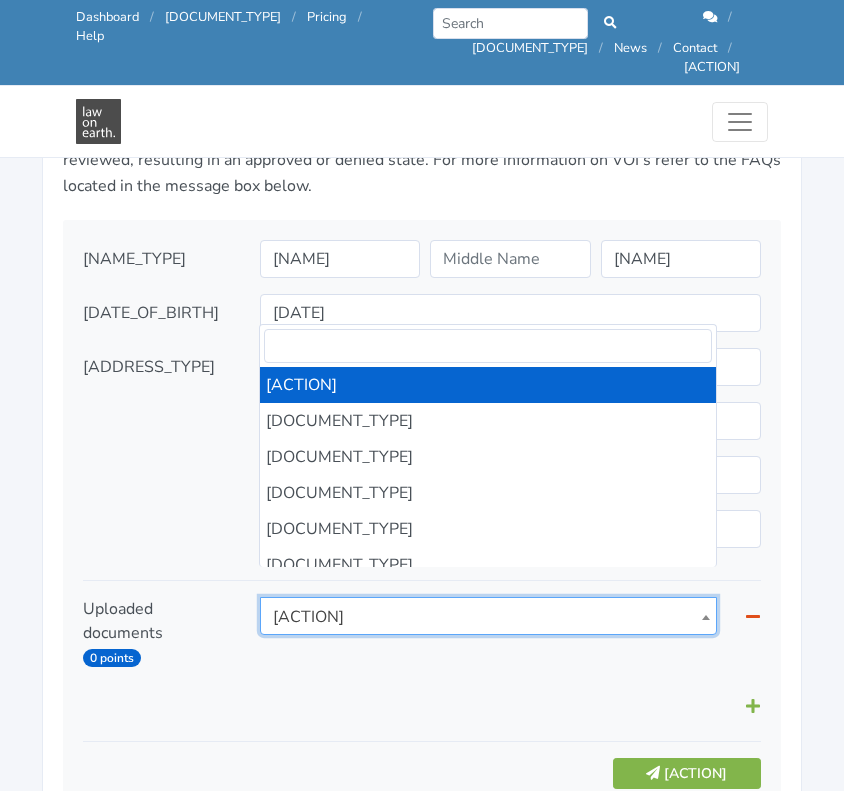 click on "[ACTION]" at bounding box center [489, 617] 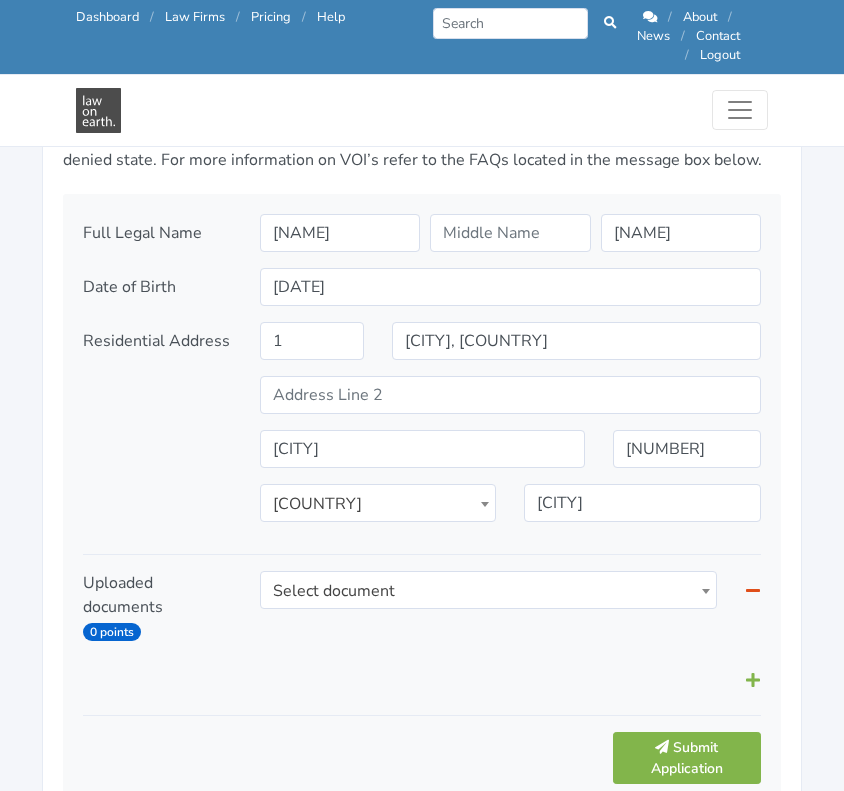 scroll, scrollTop: 1587, scrollLeft: 0, axis: vertical 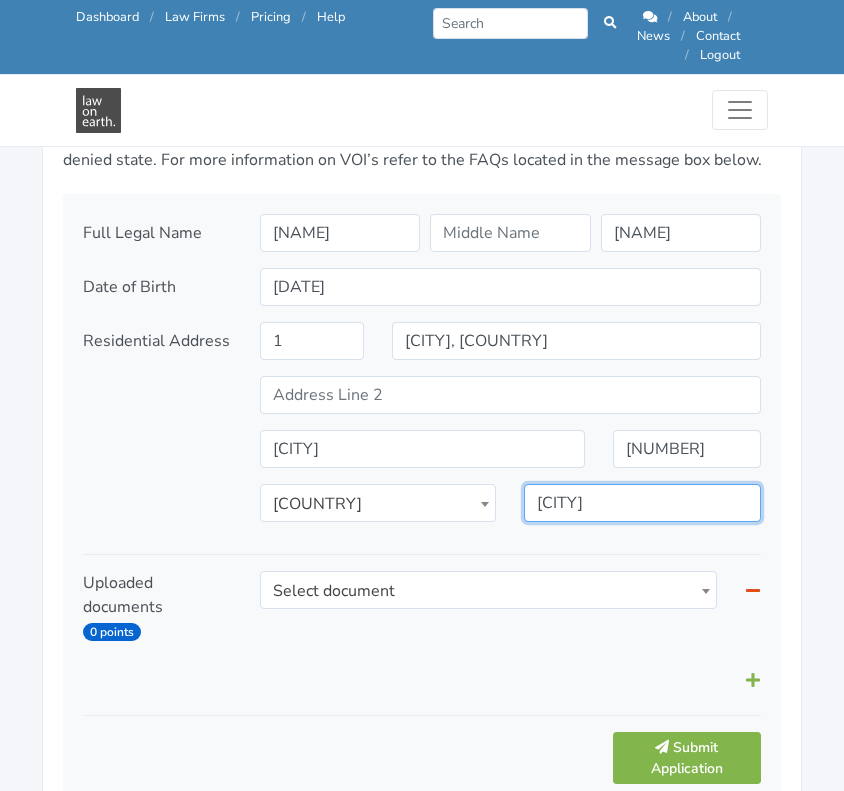 click on "[CITY]" at bounding box center [642, 503] 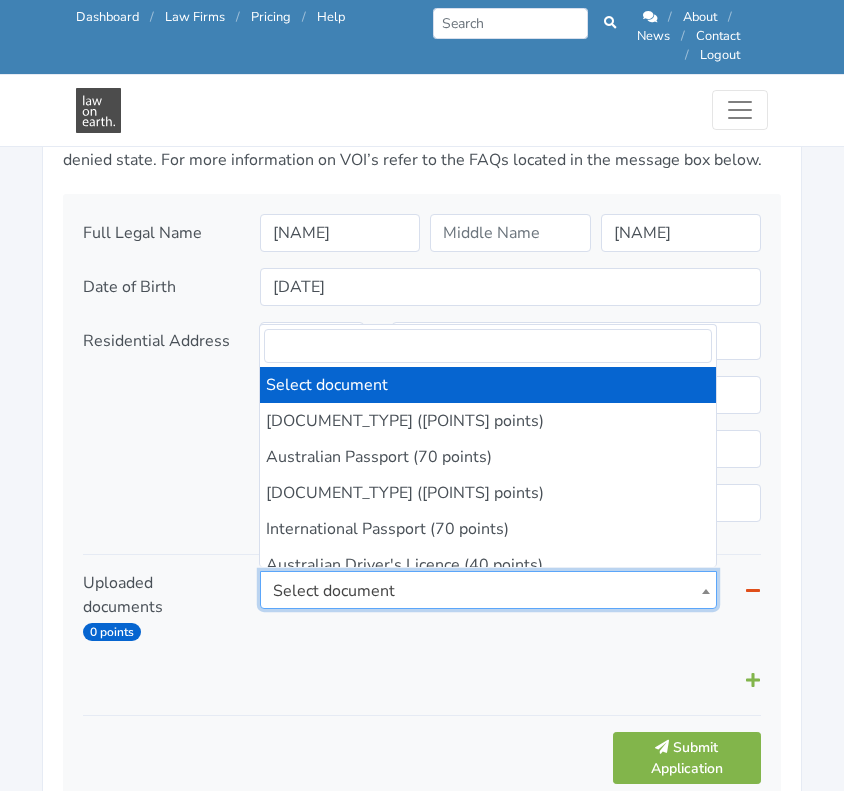 click on "Select document" at bounding box center (489, 591) 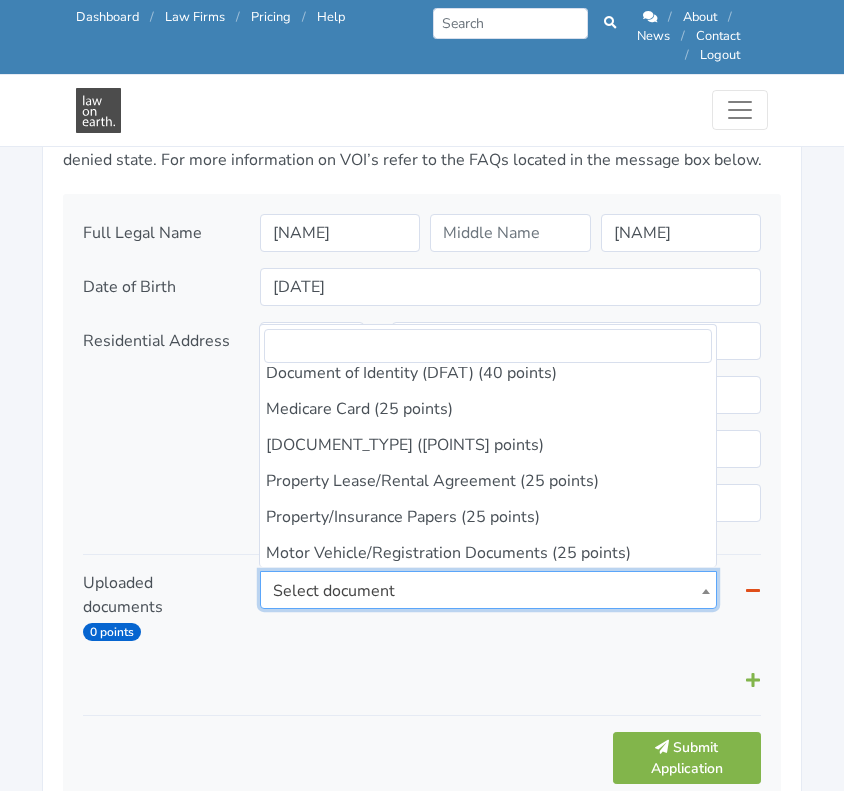 scroll, scrollTop: 491, scrollLeft: 0, axis: vertical 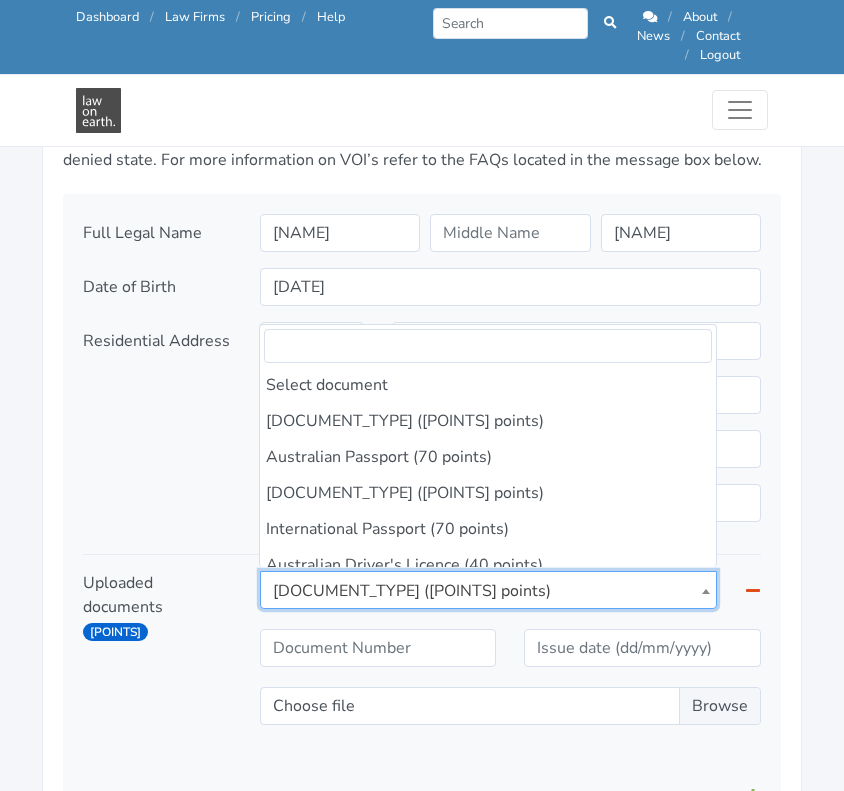drag, startPoint x: 431, startPoint y: 473, endPoint x: 403, endPoint y: 572, distance: 102.88343 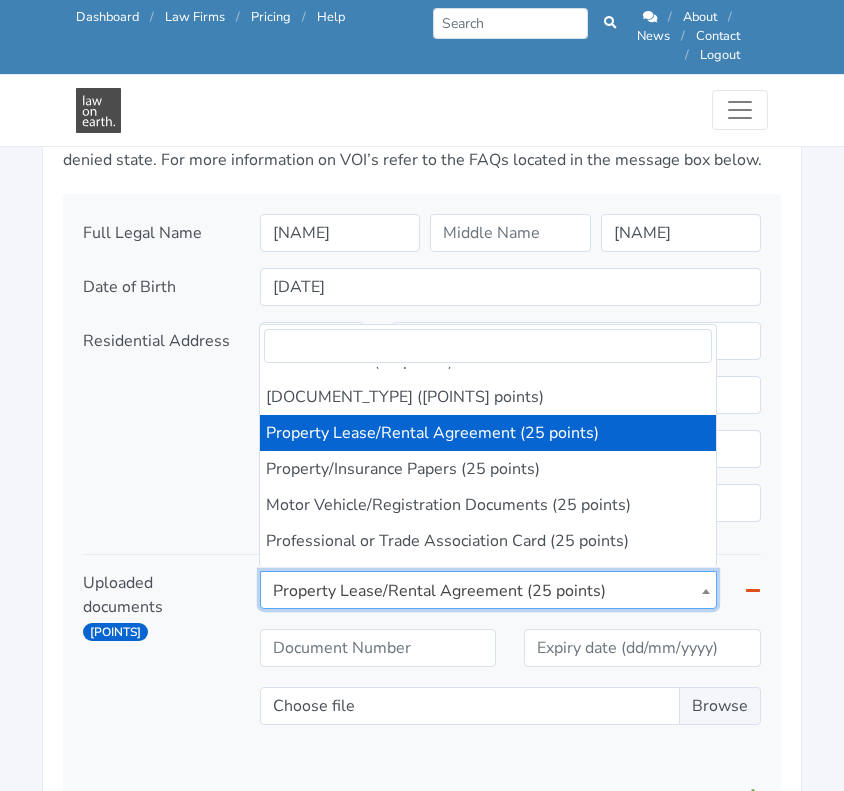 click on "Property Lease/Rental Agreement (25  points)" at bounding box center (489, 591) 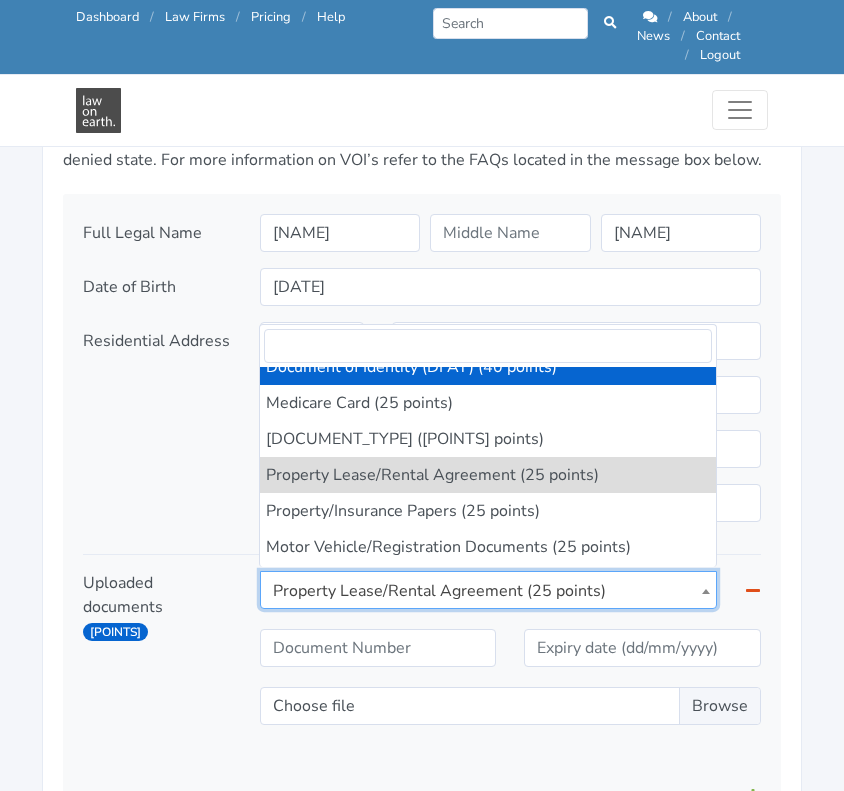 scroll, scrollTop: 652, scrollLeft: 0, axis: vertical 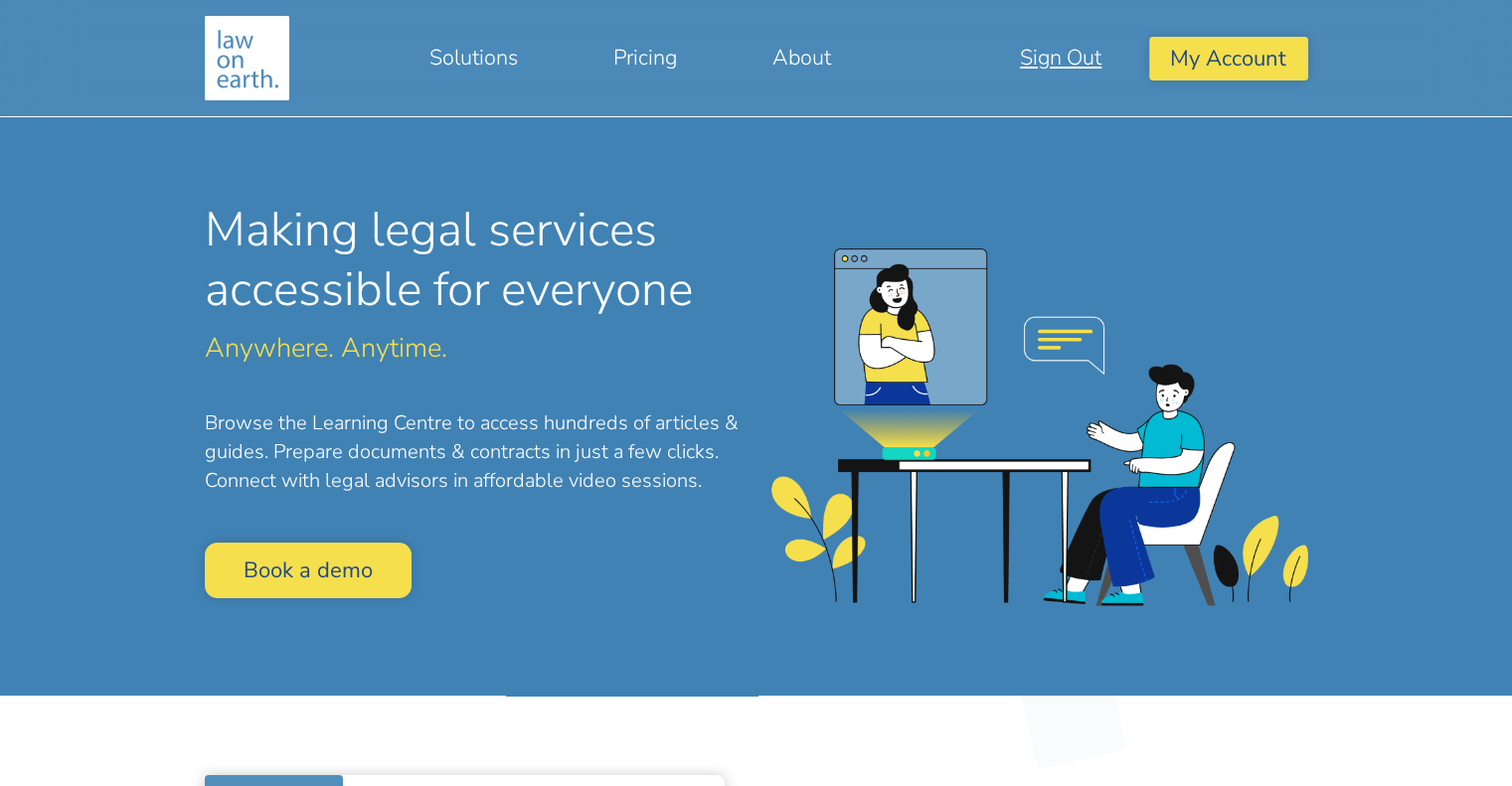 click on "Sign Out" at bounding box center [1061, 58] 